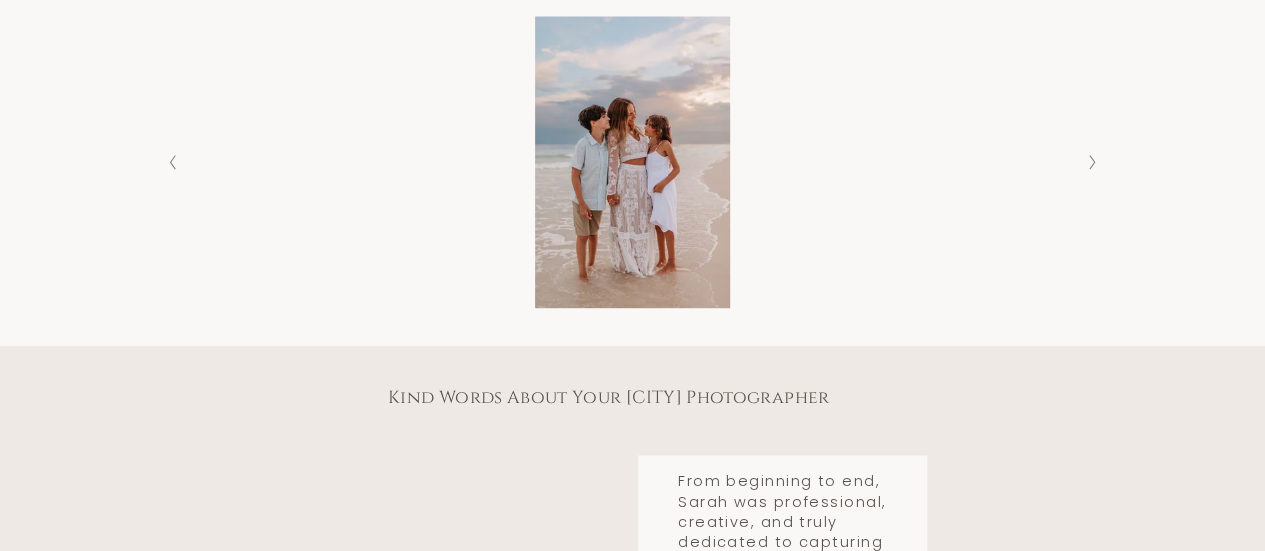 scroll, scrollTop: 1300, scrollLeft: 0, axis: vertical 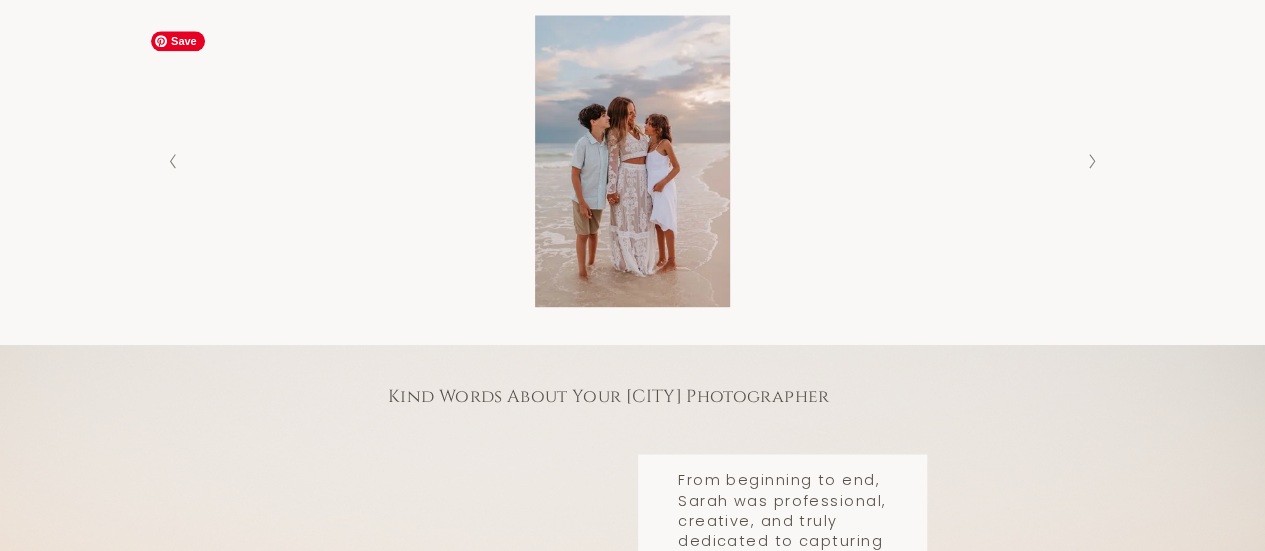 click at bounding box center (1091, 161) 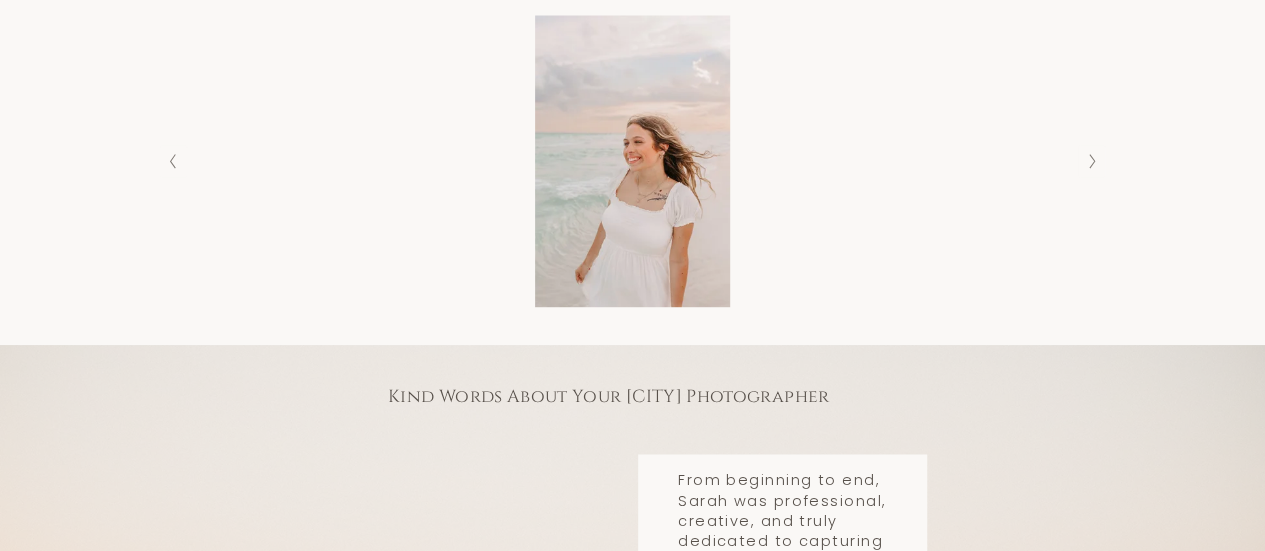 click at bounding box center [1091, 161] 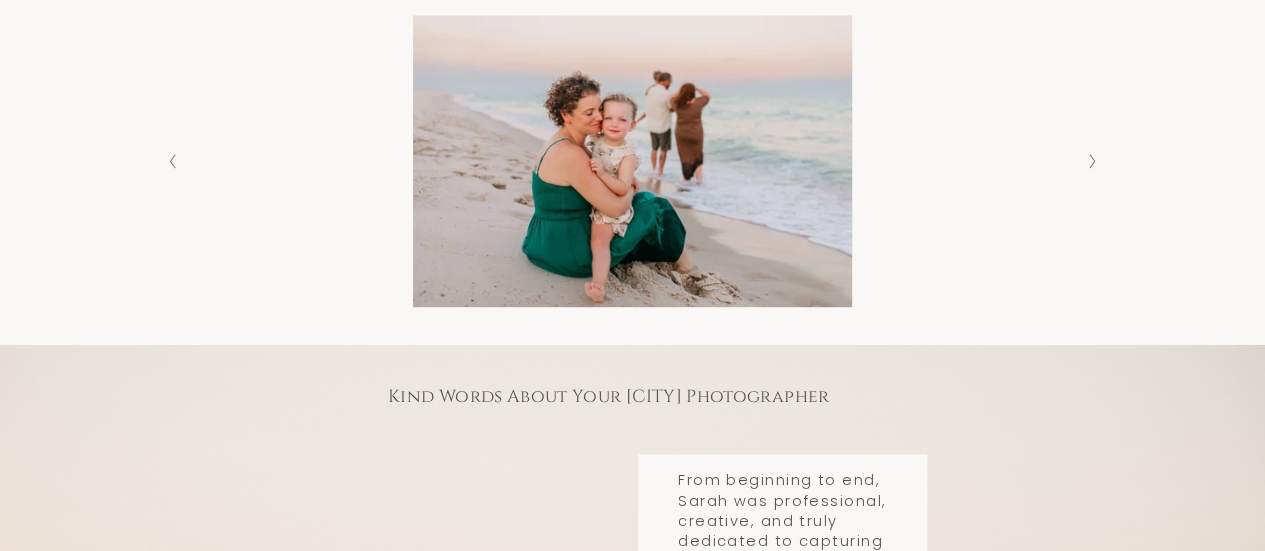 click at bounding box center (1091, 161) 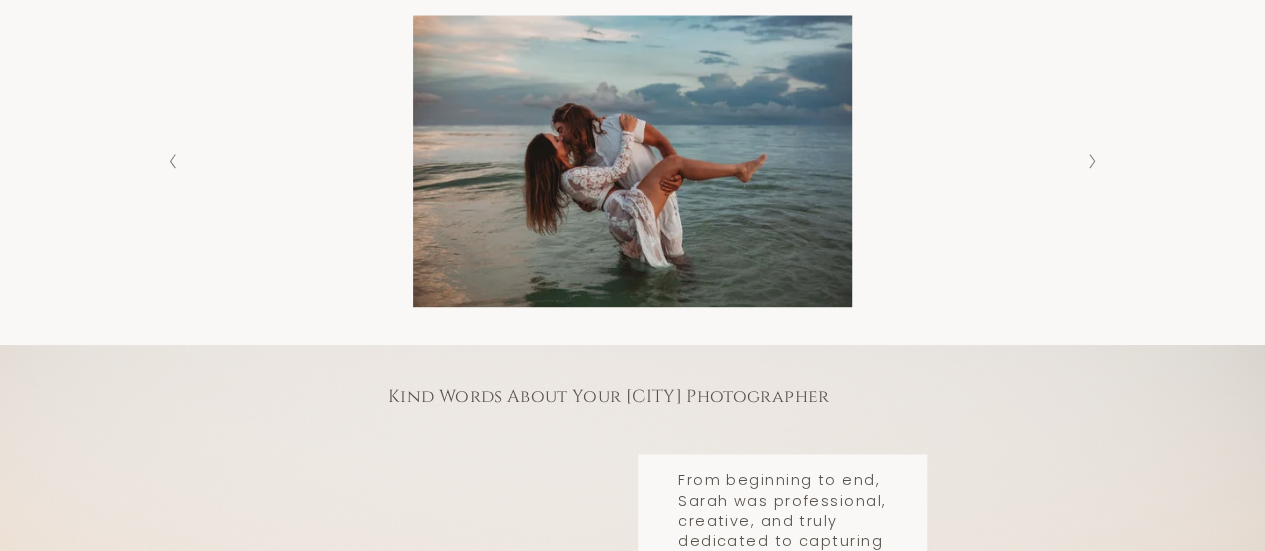click at bounding box center [1091, 161] 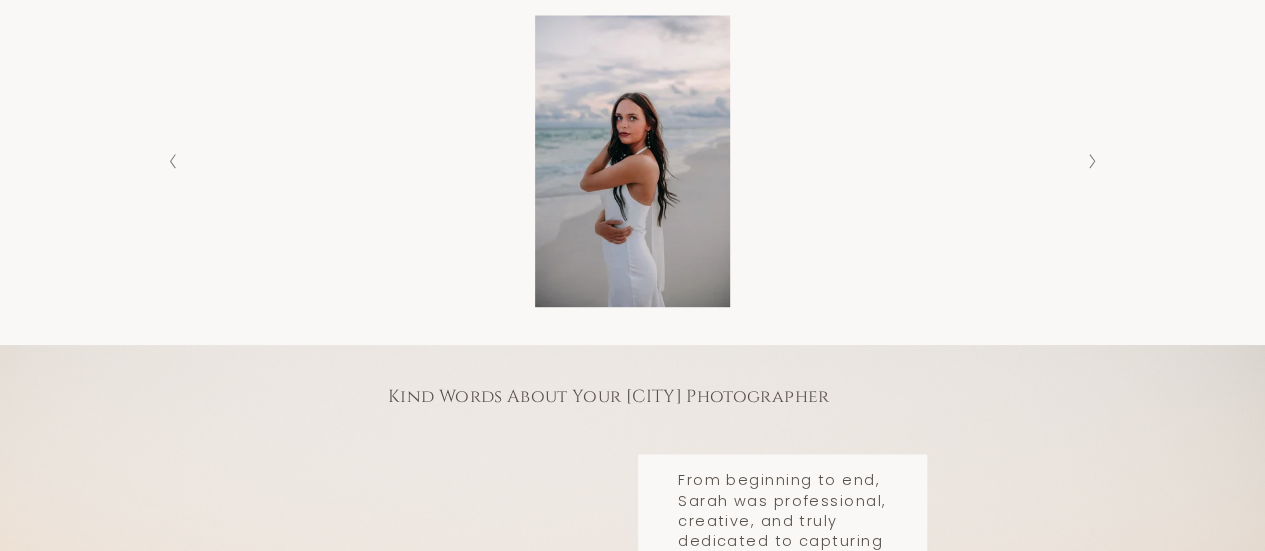 click at bounding box center [1091, 161] 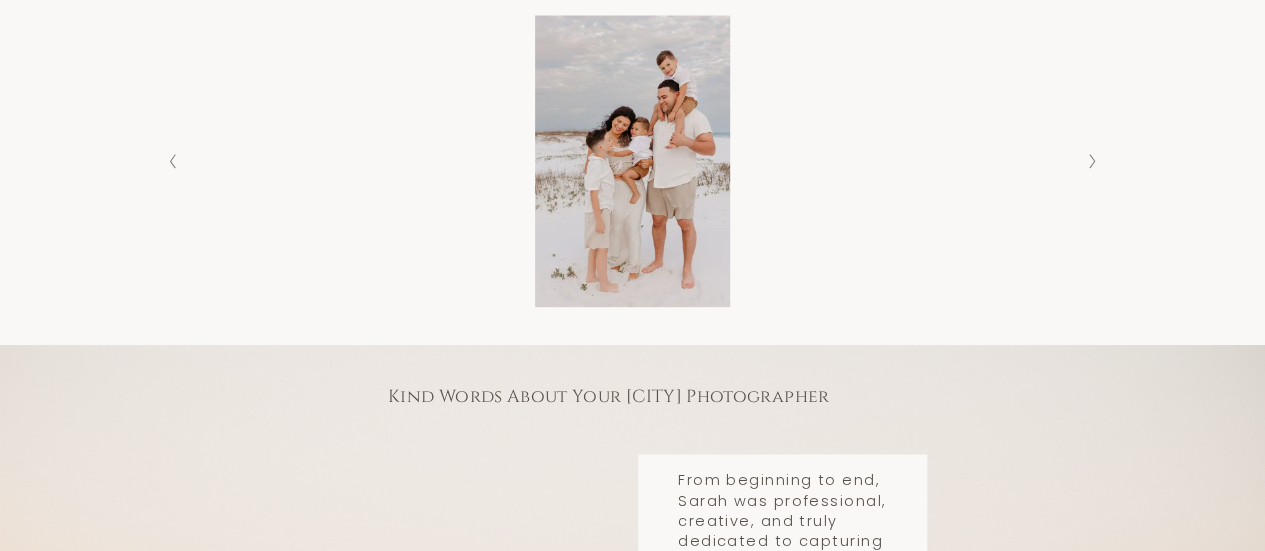 click at bounding box center (1091, 161) 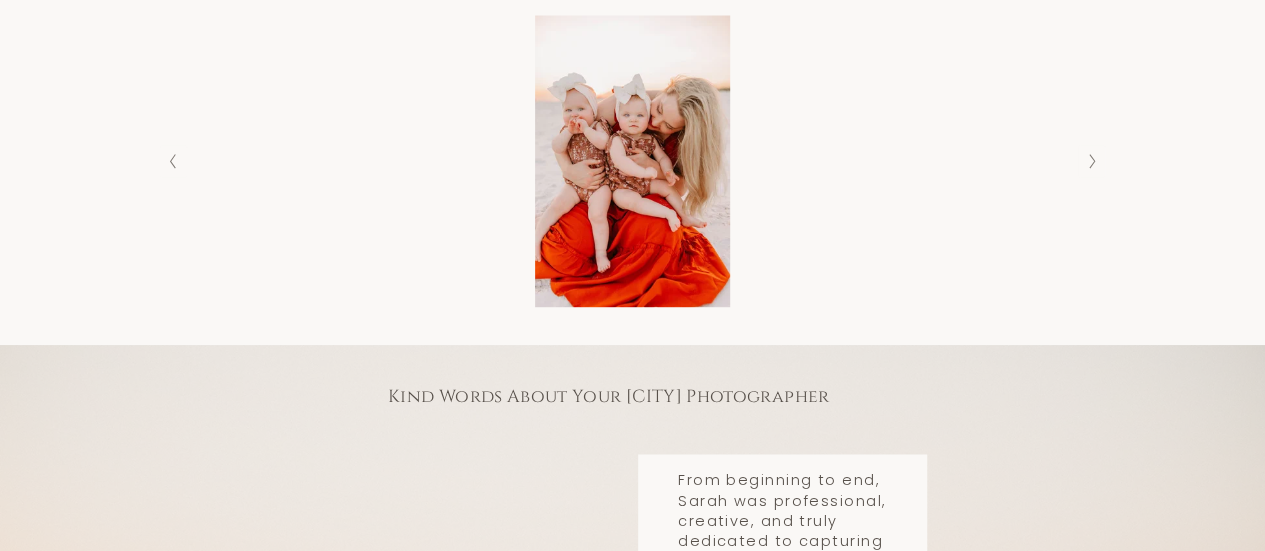 click at bounding box center (1091, 161) 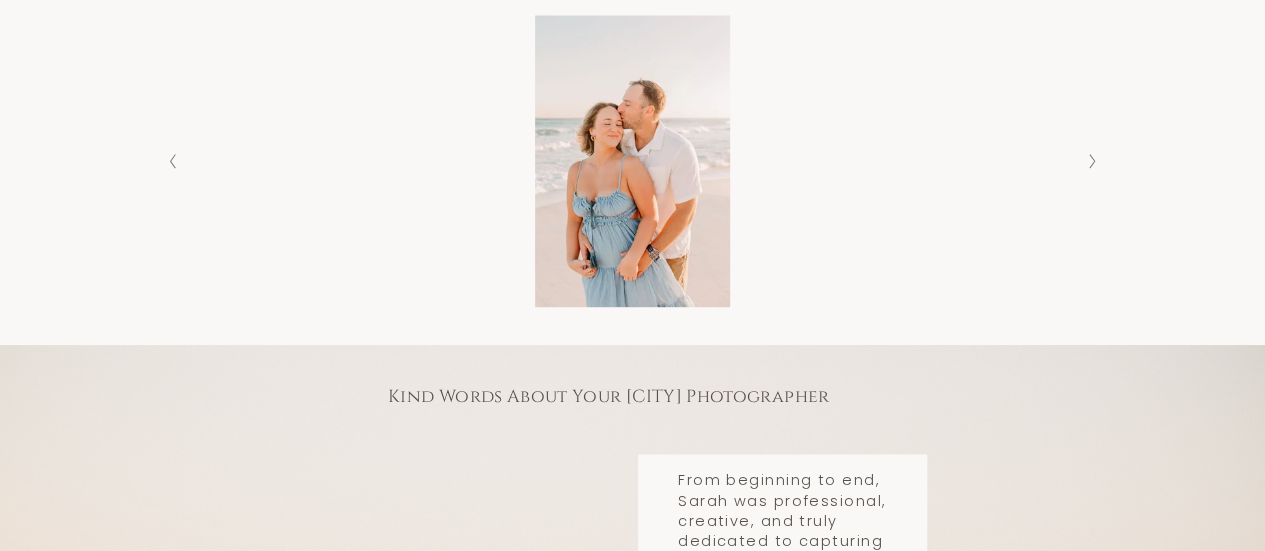 click at bounding box center (1091, 161) 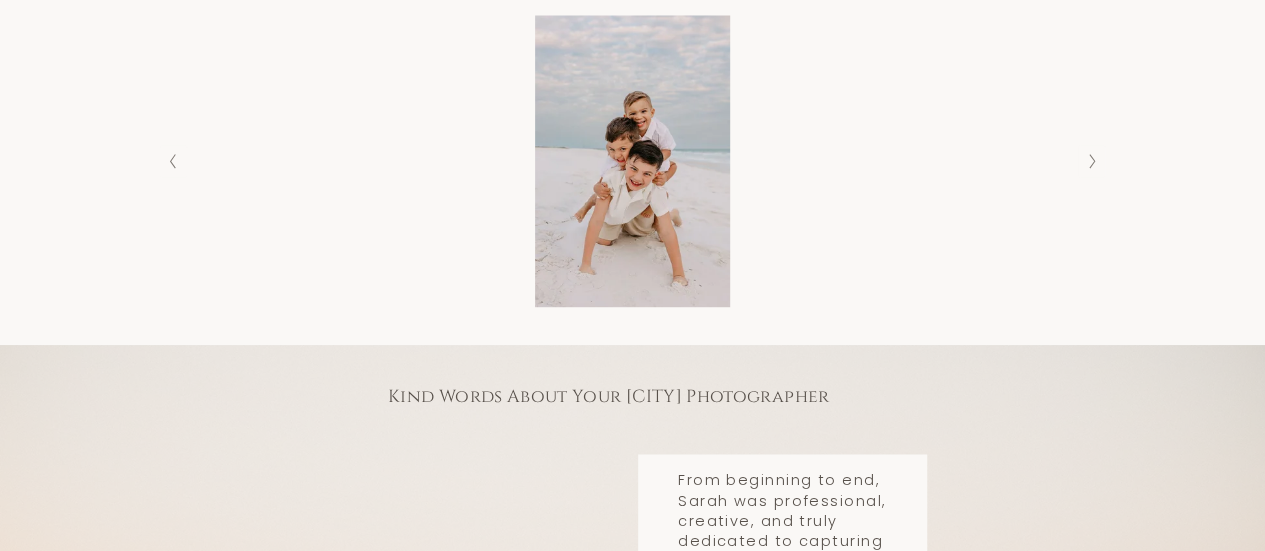 click at bounding box center (1091, 161) 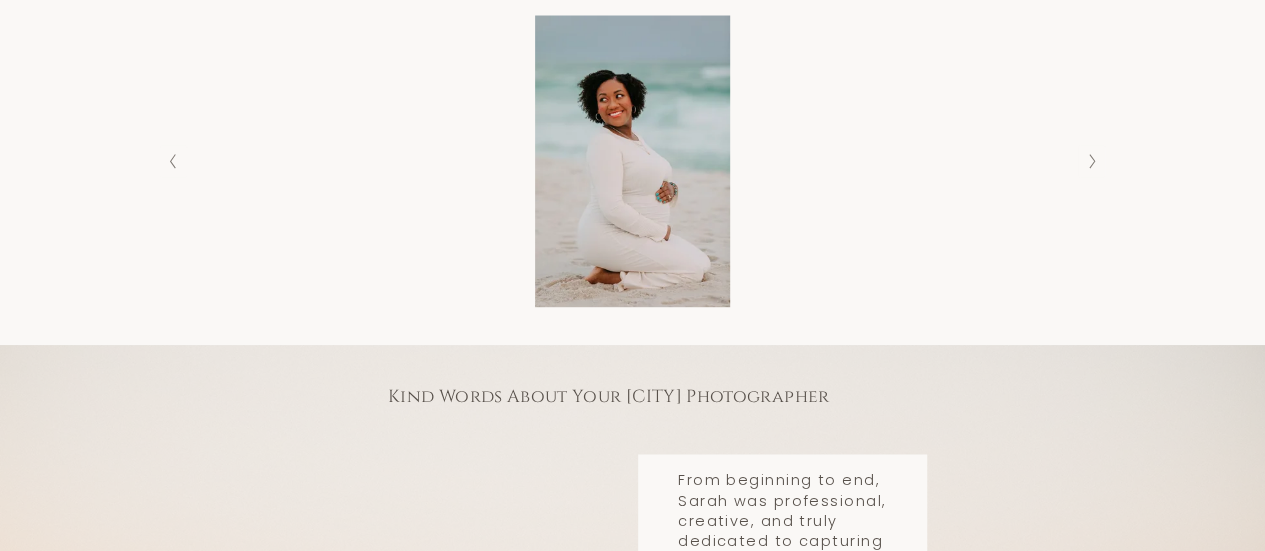 click at bounding box center (1091, 161) 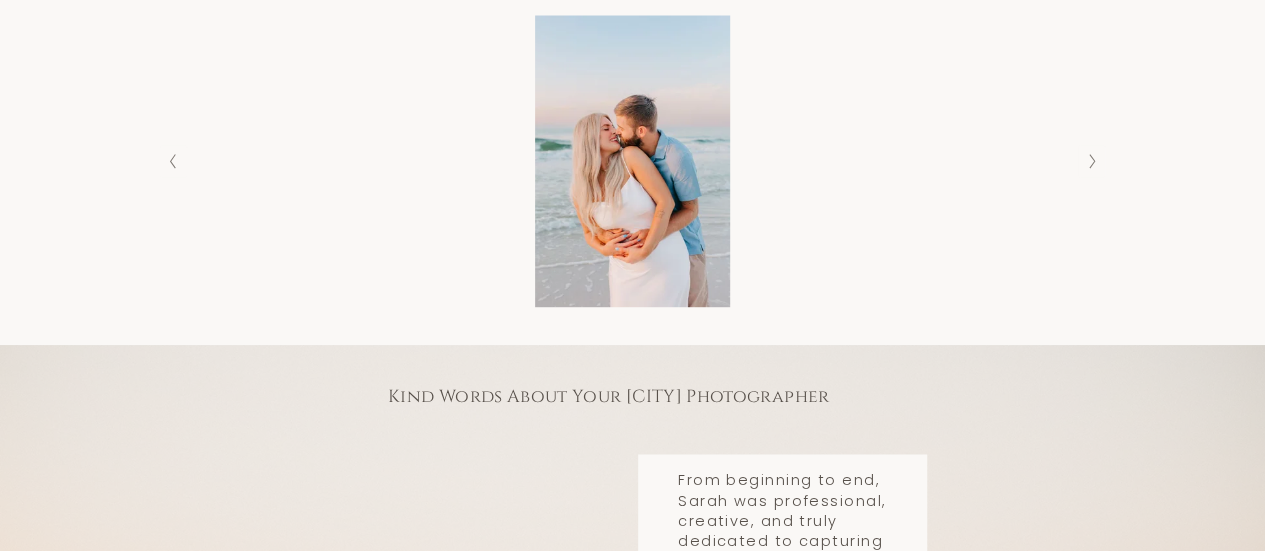 click at bounding box center [1091, 161] 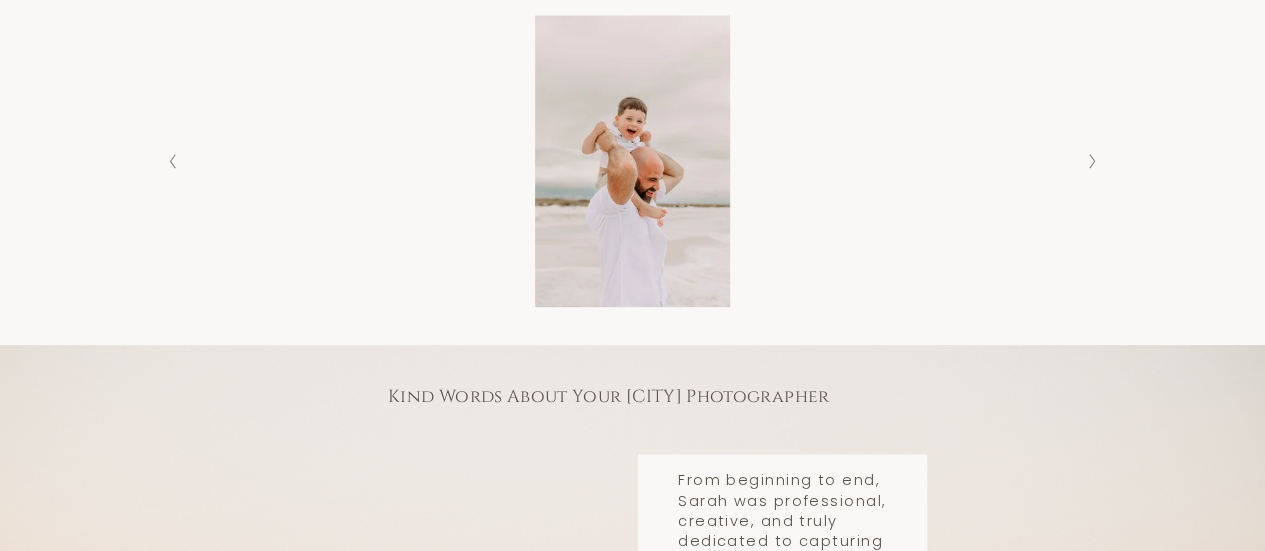 click at bounding box center (1091, 161) 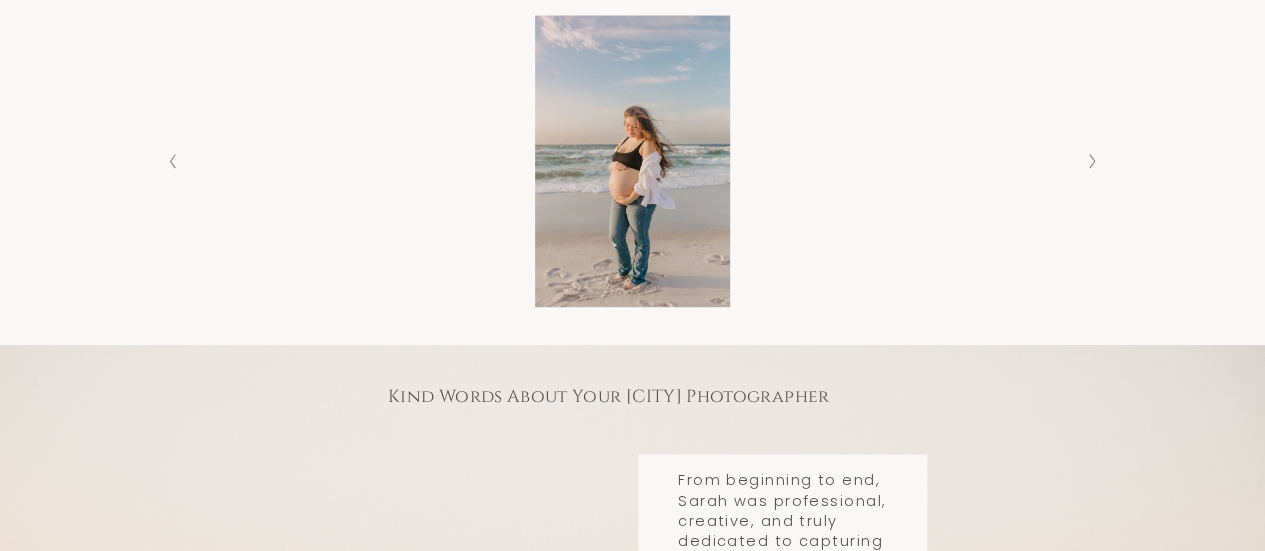 click at bounding box center (1091, 161) 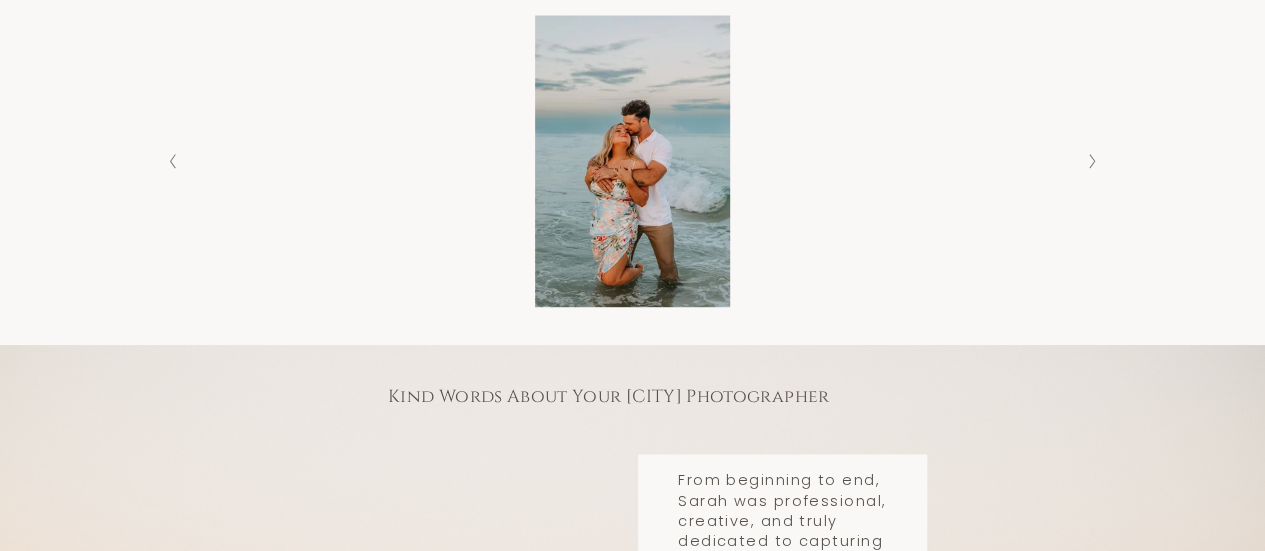 click at bounding box center (1091, 161) 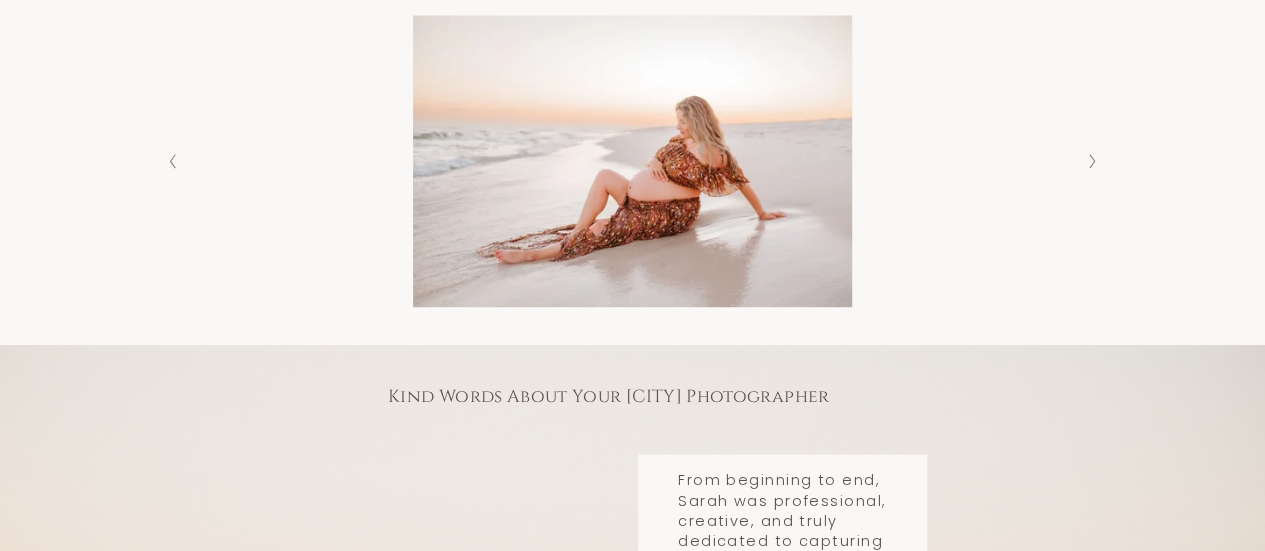 click at bounding box center (1091, 161) 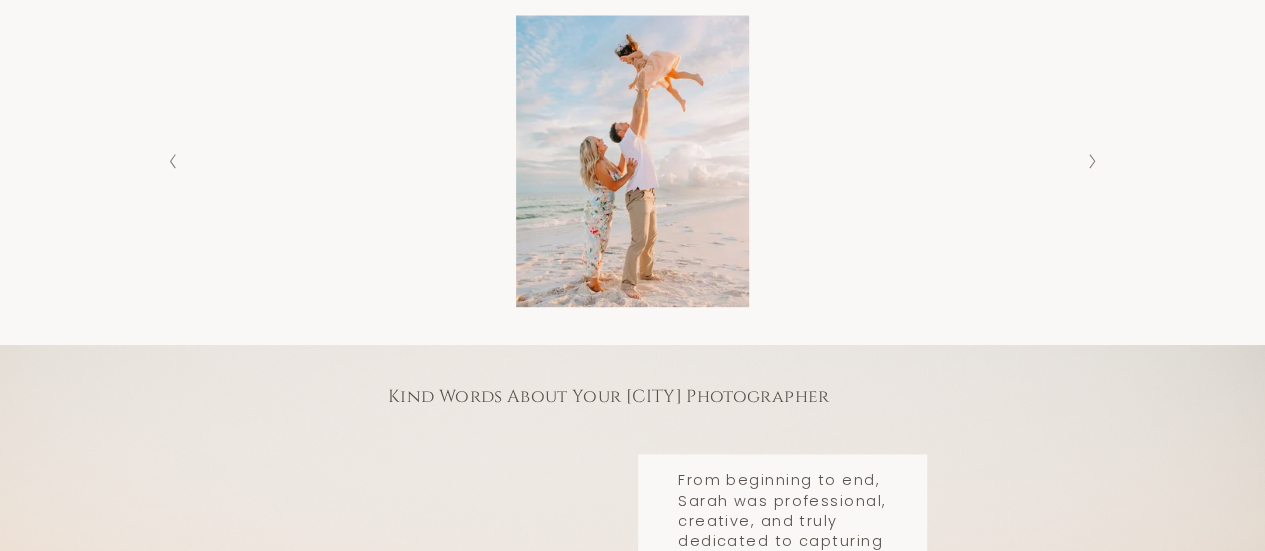 click at bounding box center (1091, 161) 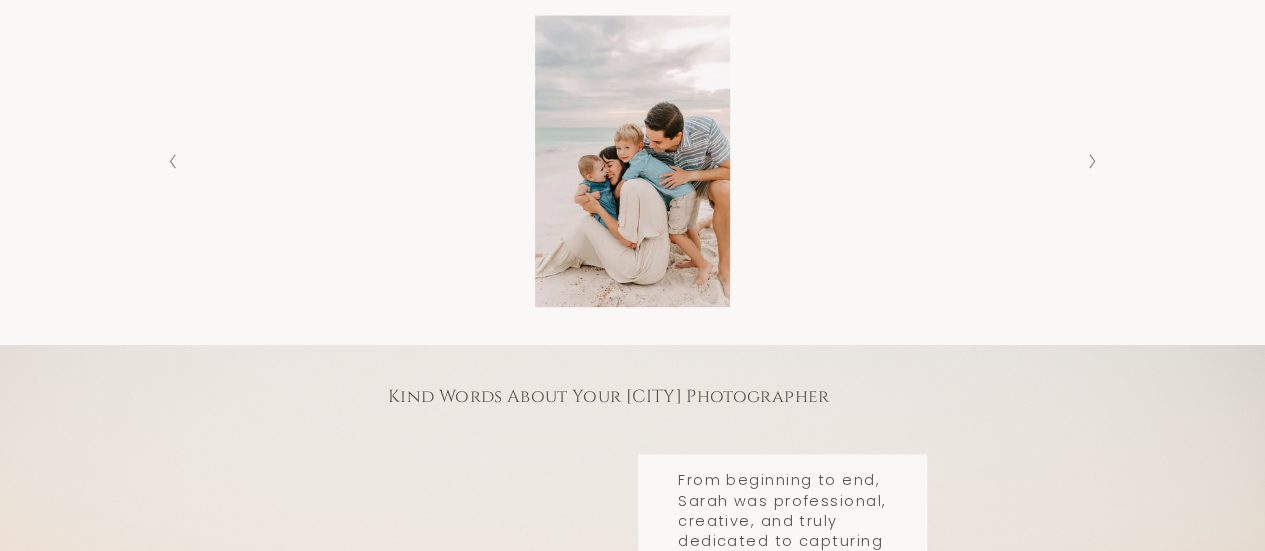 click at bounding box center [1091, 161] 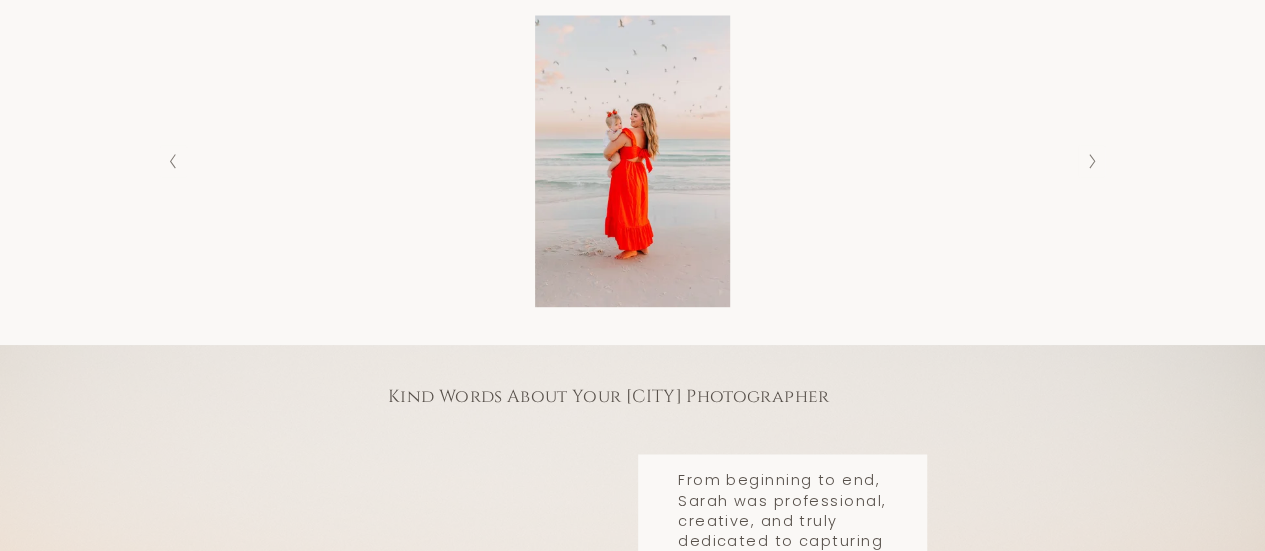 click at bounding box center (1091, 161) 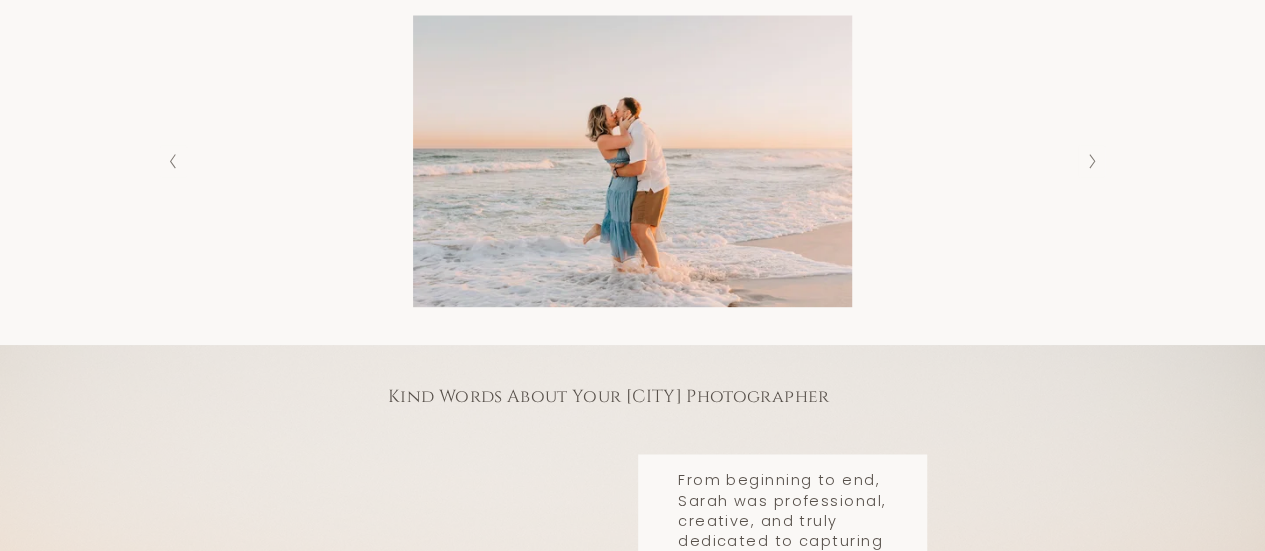 click at bounding box center [1091, 161] 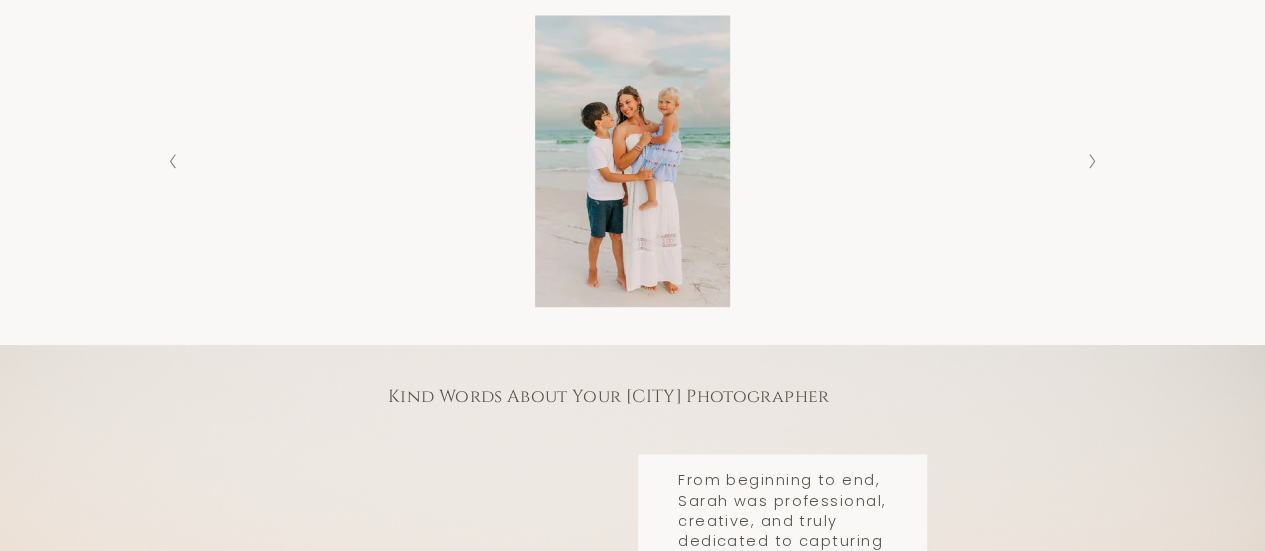 click at bounding box center [1091, 161] 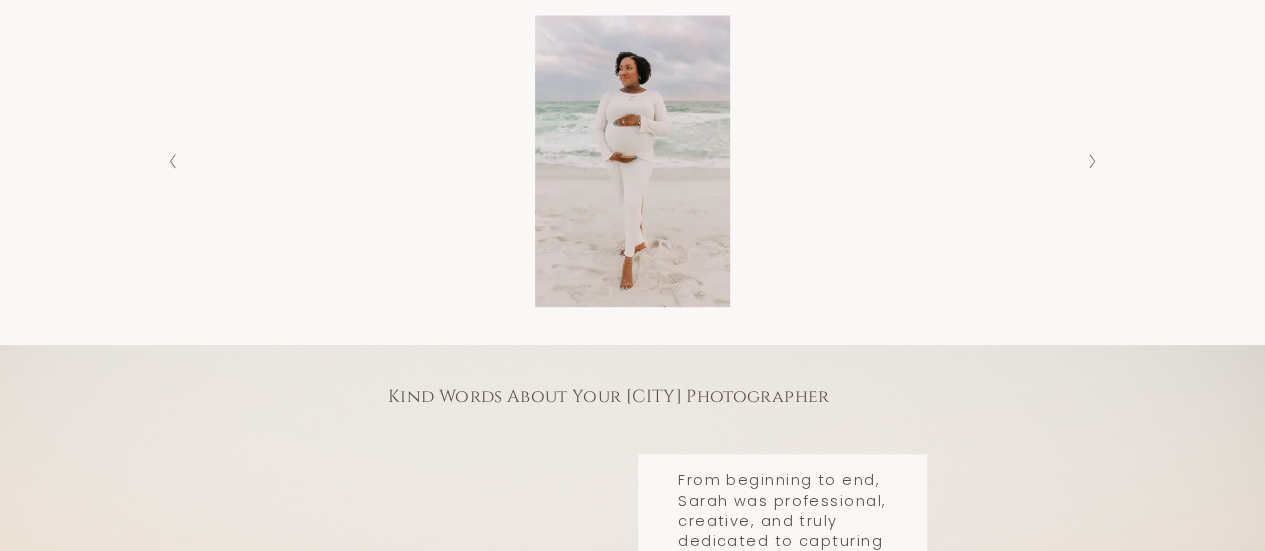 click at bounding box center (1091, 161) 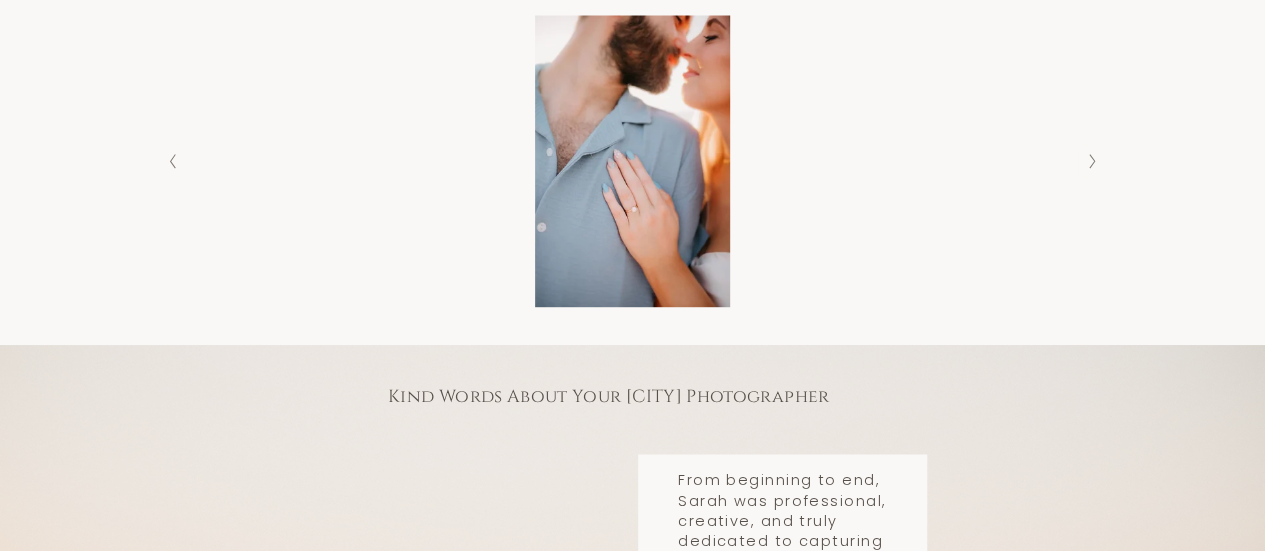 click at bounding box center [1091, 161] 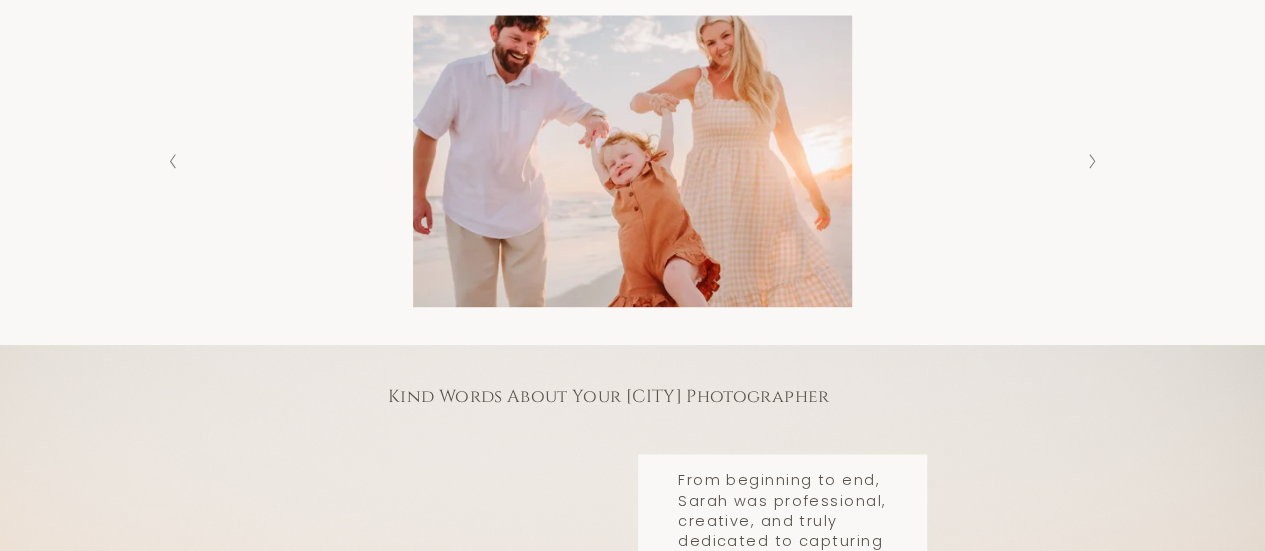 click at bounding box center (1091, 161) 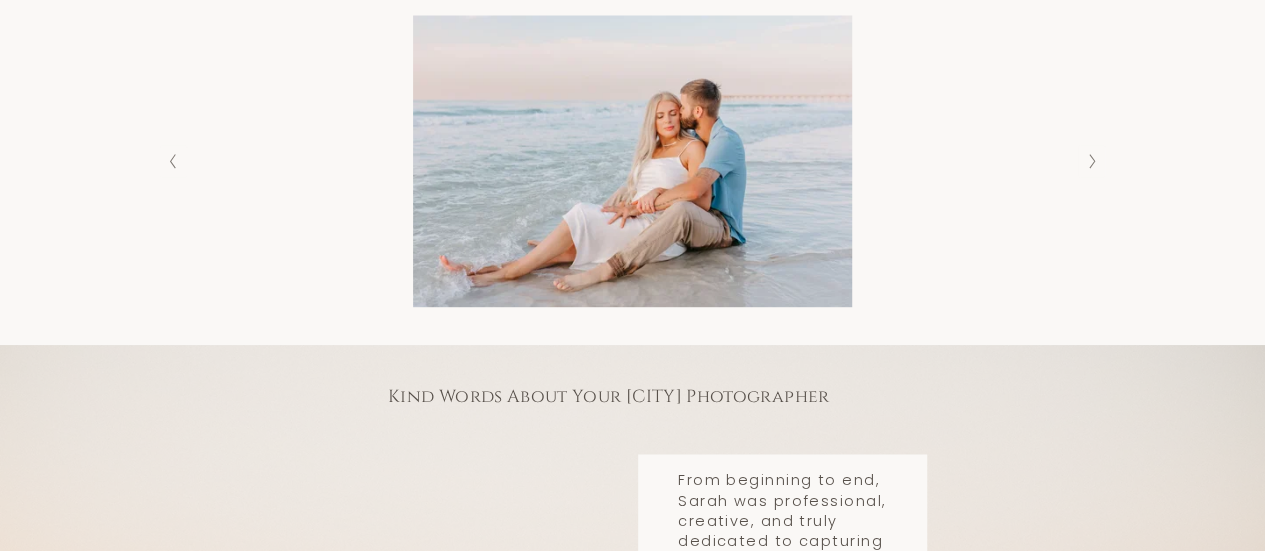 click at bounding box center (1091, 161) 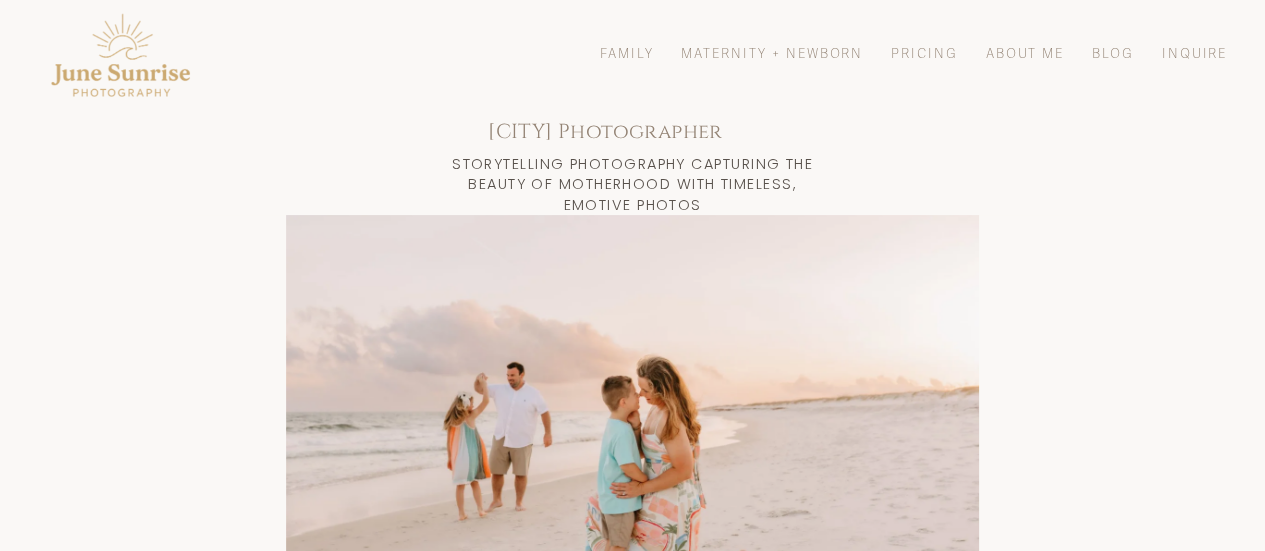 scroll, scrollTop: 0, scrollLeft: 0, axis: both 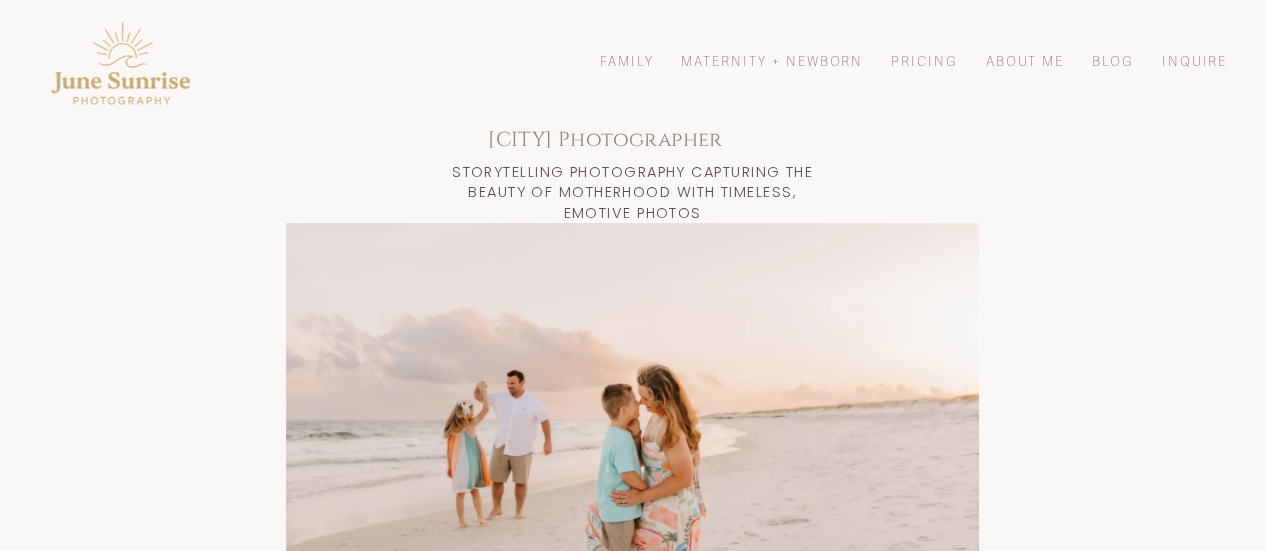 click on "Maternity + Newborn" at bounding box center [772, 62] 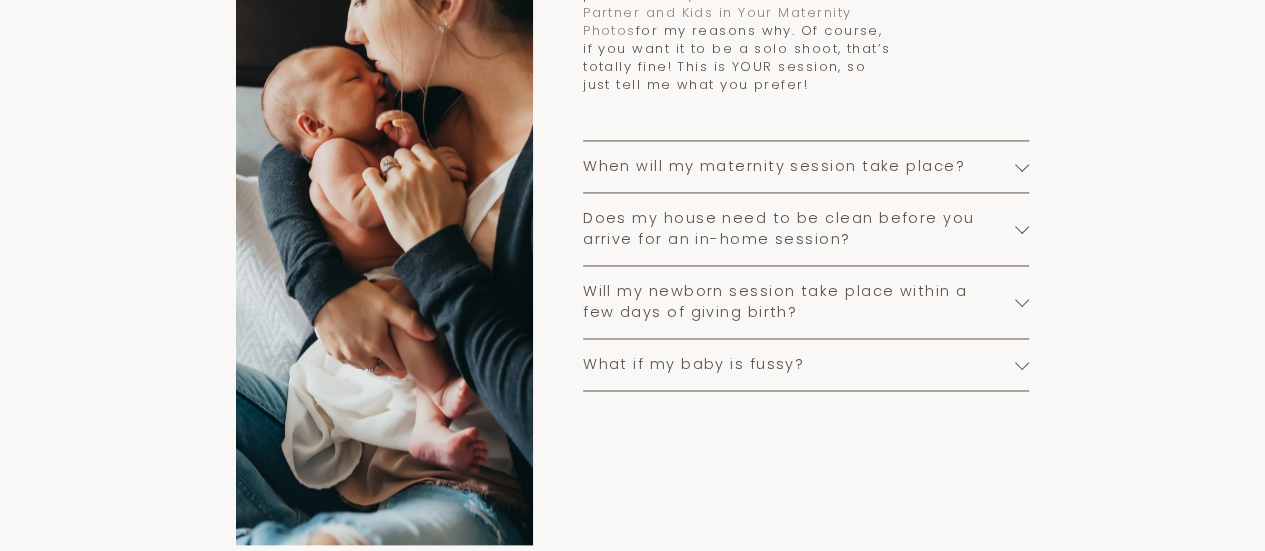 click on "When will my maternity session take place?" at bounding box center [799, 166] 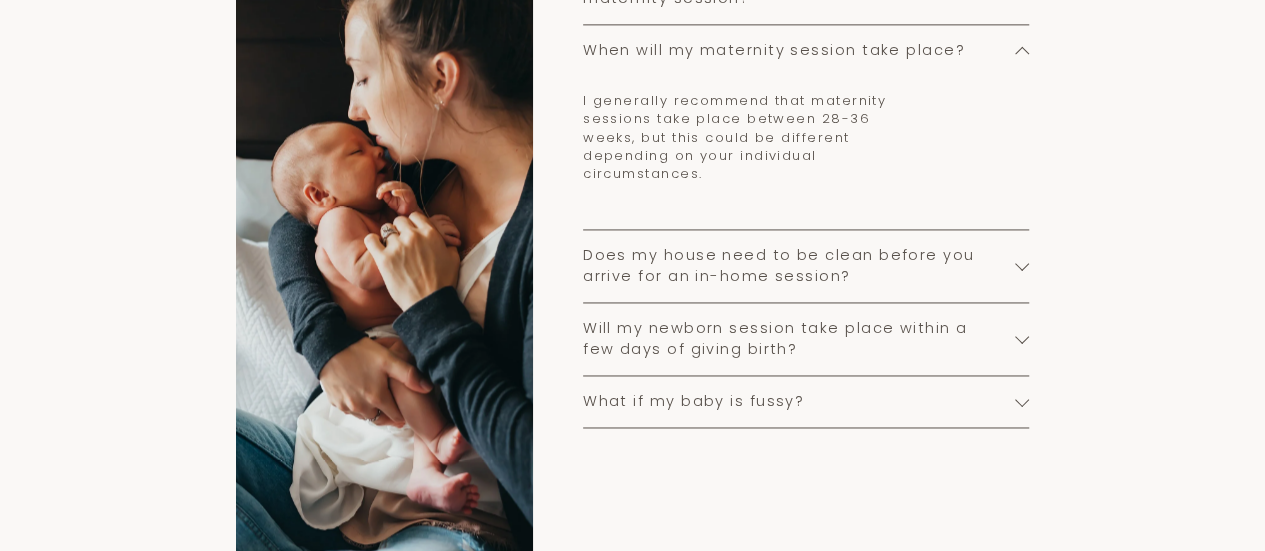 scroll, scrollTop: 1400, scrollLeft: 0, axis: vertical 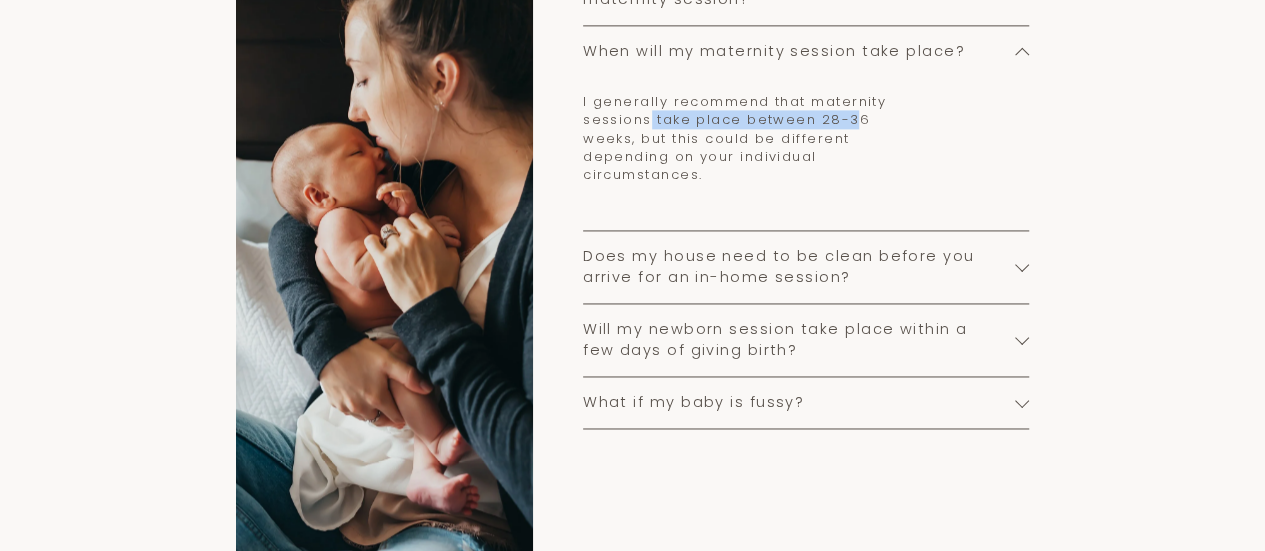 drag, startPoint x: 661, startPoint y: 125, endPoint x: 857, endPoint y: 133, distance: 196.1632 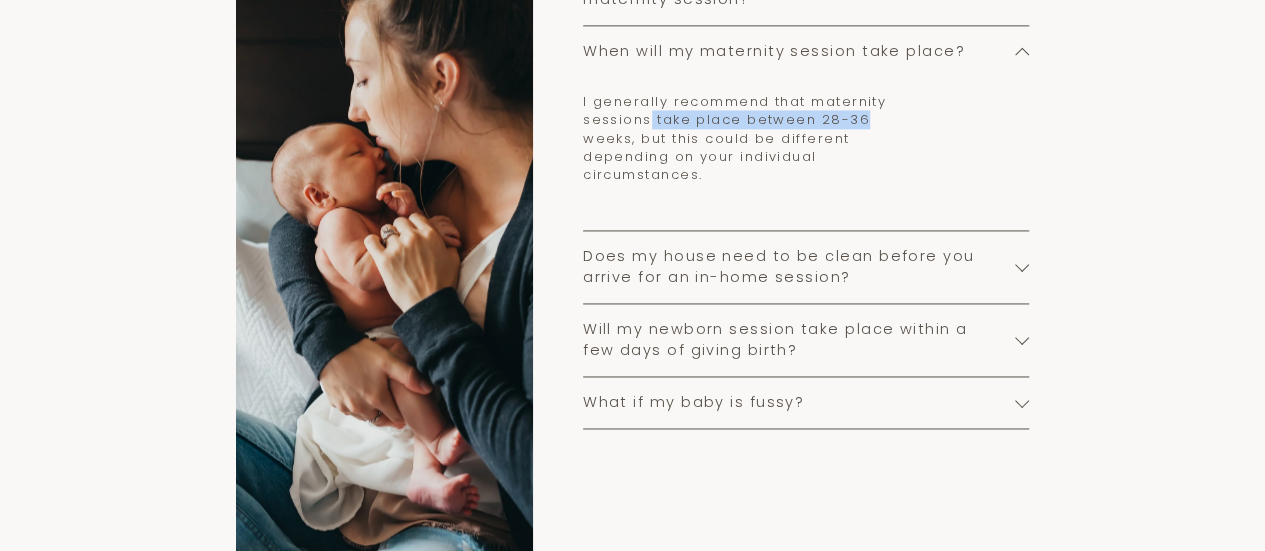 click on "I generally recommend that maternity sessions take place between 28-36 weeks, but this could be different depending on your individual circumstances." at bounding box center (739, 138) 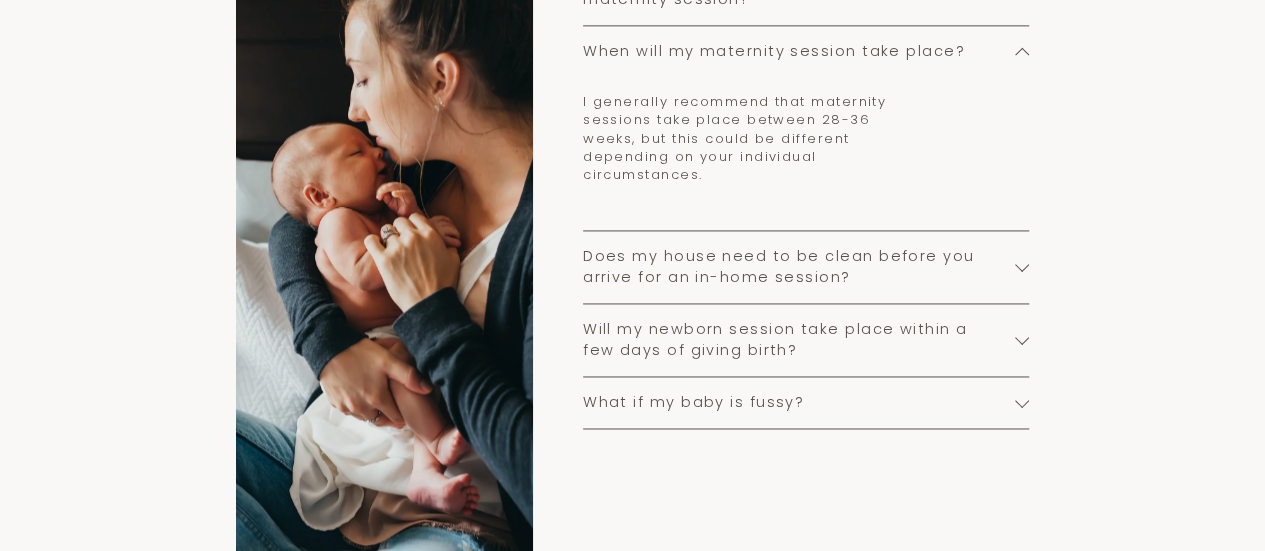 click on "I generally recommend that maternity sessions take place between 28-36 weeks, but this could be different depending on your individual circumstances." at bounding box center (739, 138) 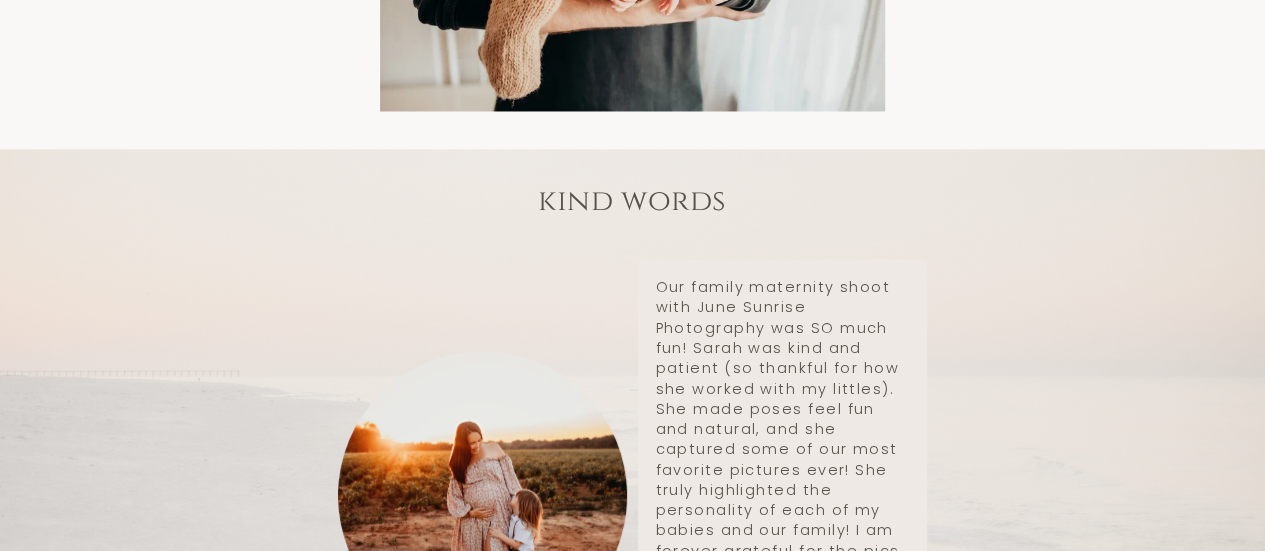 scroll, scrollTop: 2287, scrollLeft: 0, axis: vertical 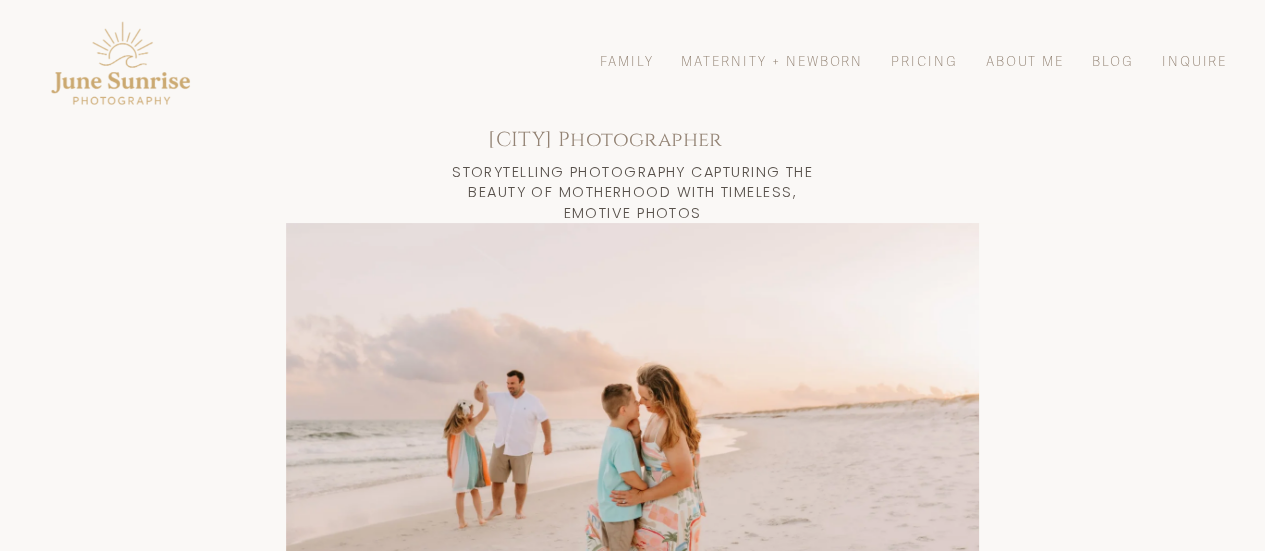click on "Pricing" at bounding box center [924, 62] 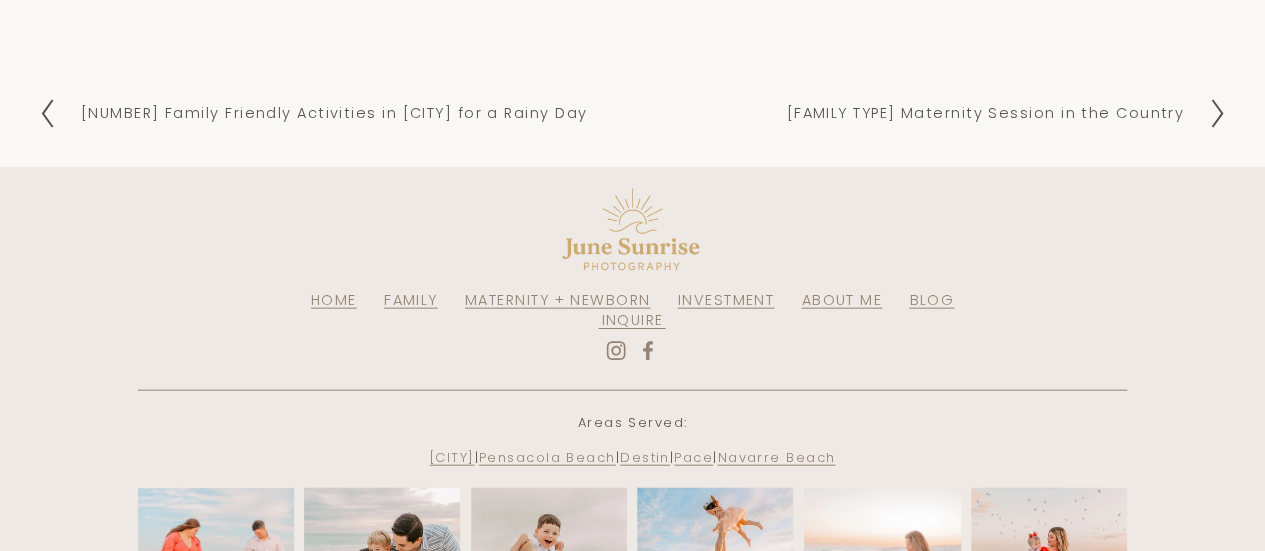scroll, scrollTop: 2133, scrollLeft: 0, axis: vertical 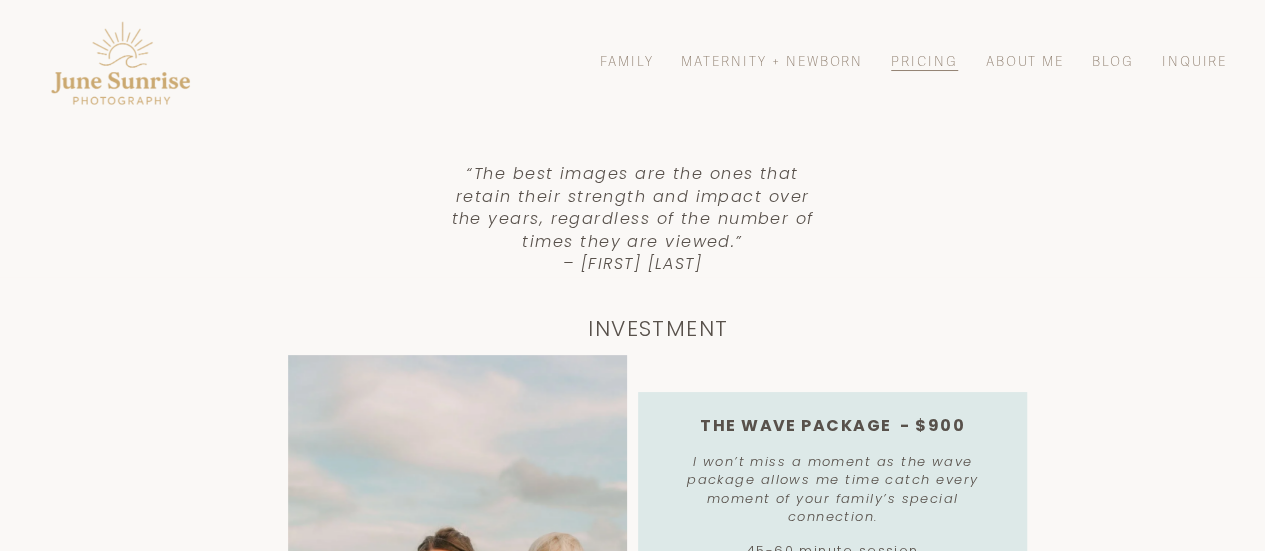 click on "Maternity + Newborn" at bounding box center (772, 62) 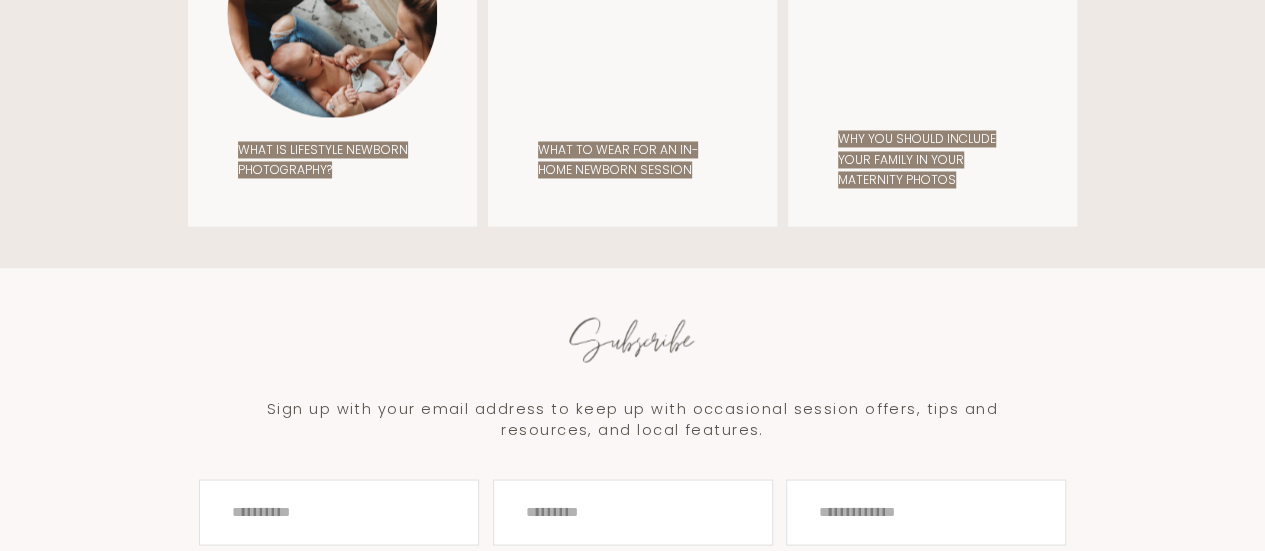scroll, scrollTop: 5434, scrollLeft: 0, axis: vertical 